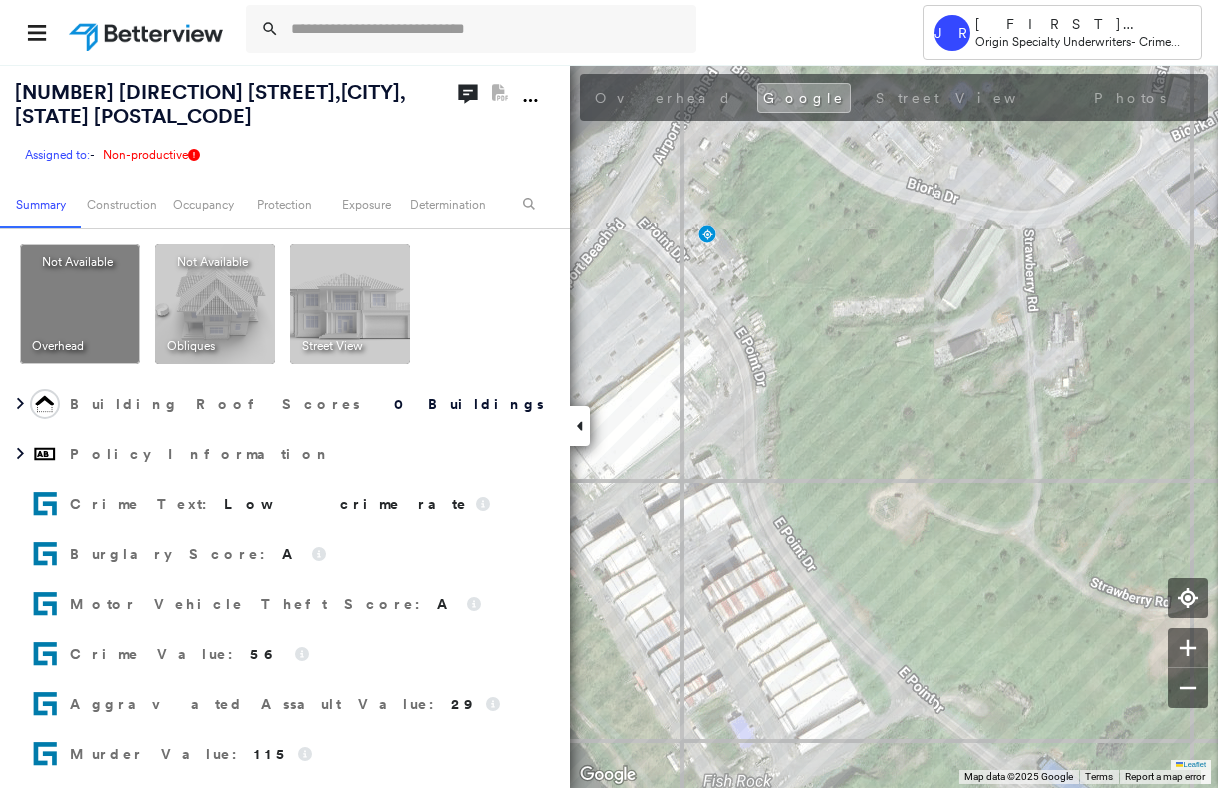 click at bounding box center [487, 29] 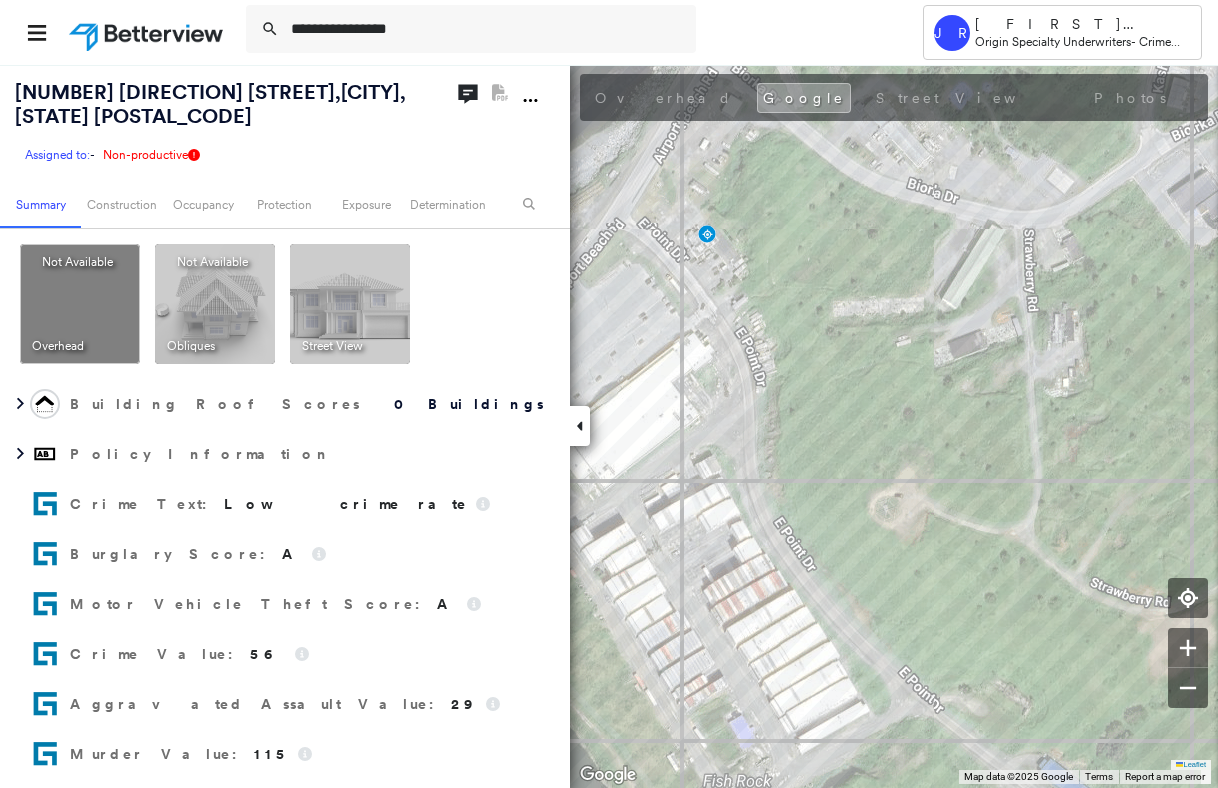 scroll, scrollTop: 0, scrollLeft: 0, axis: both 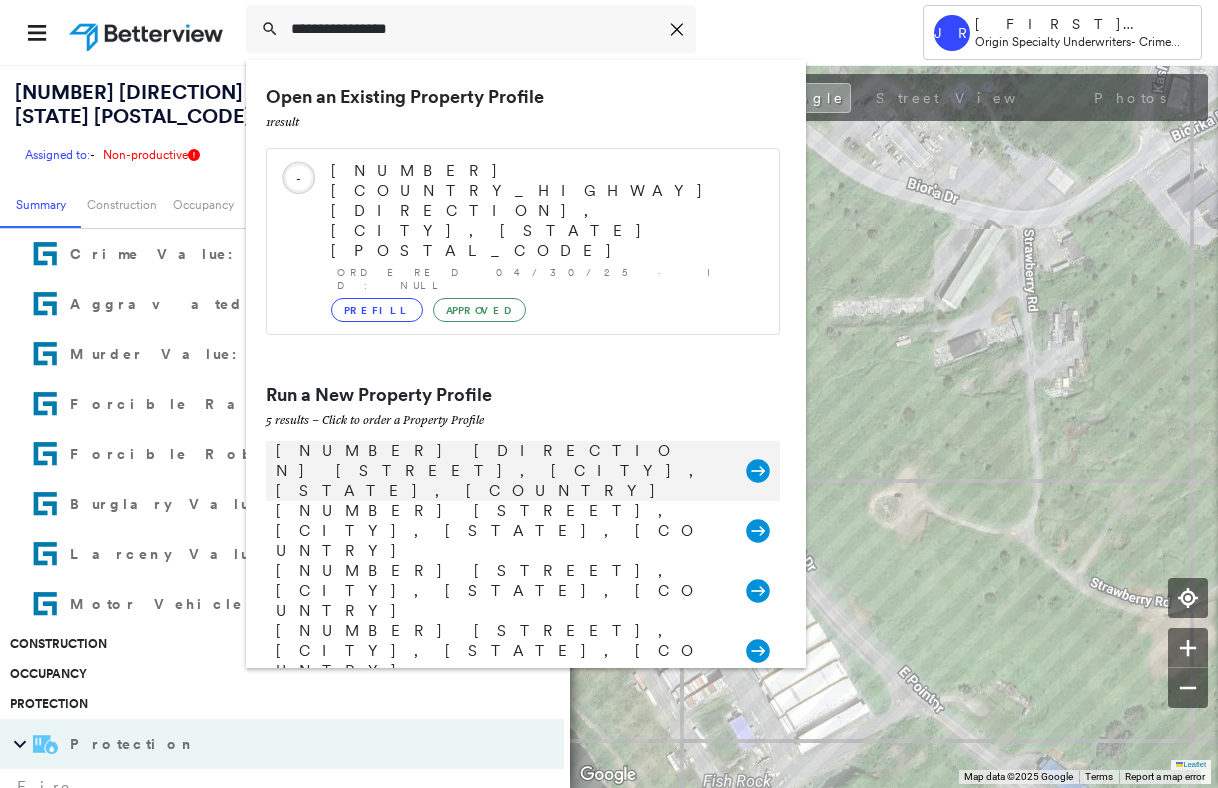 type on "**********" 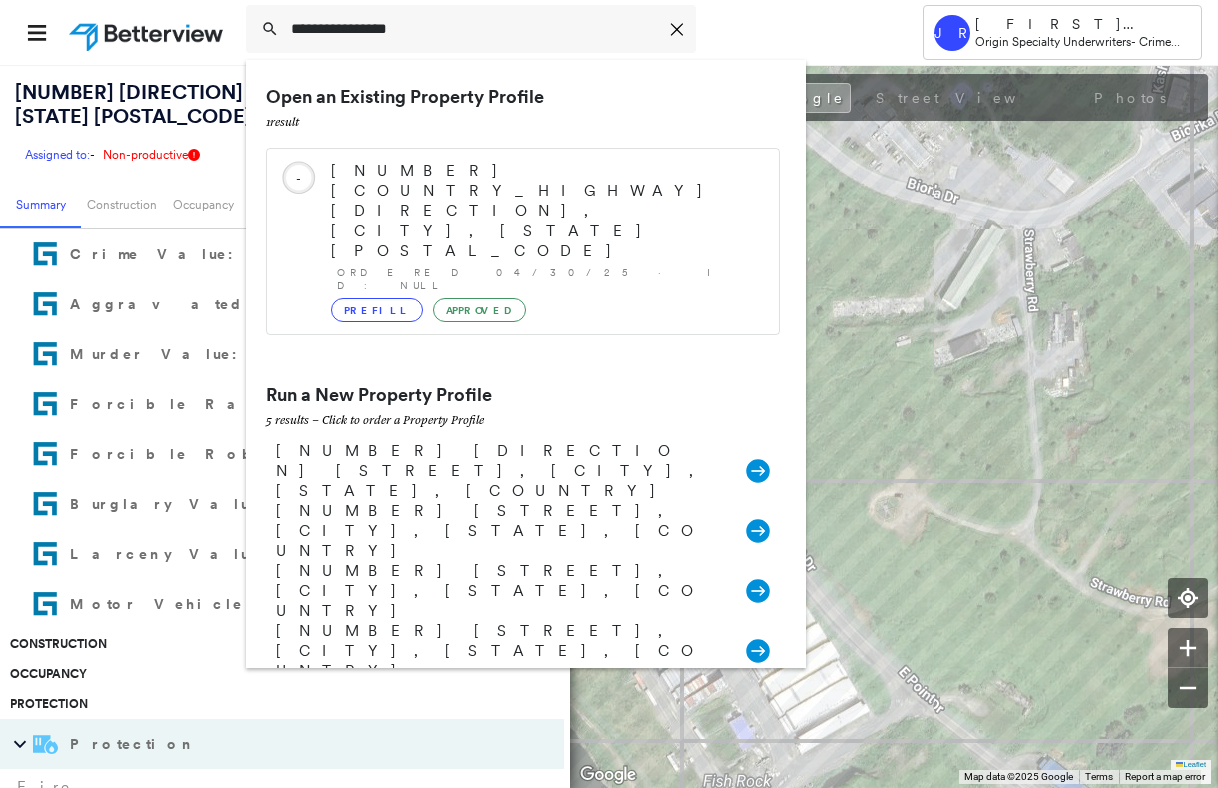 drag, startPoint x: 724, startPoint y: 363, endPoint x: 587, endPoint y: 420, distance: 148.38463 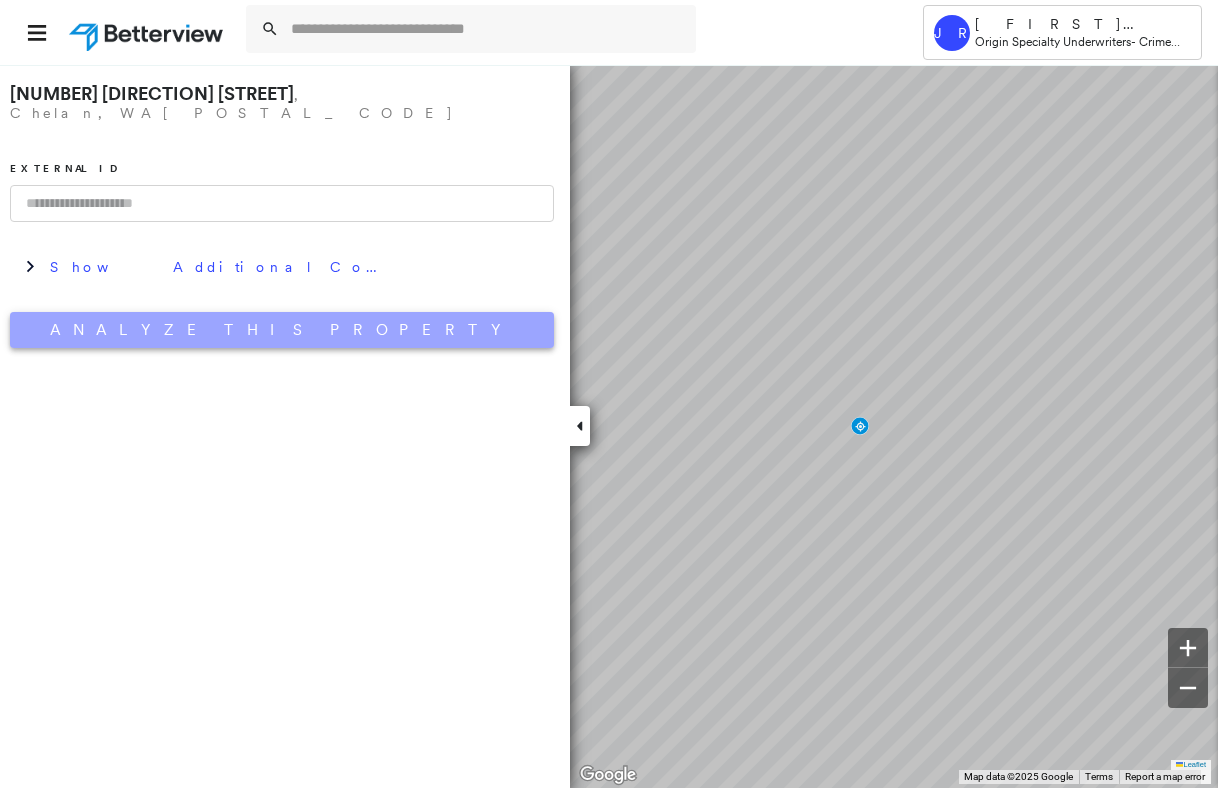 click on "Analyze This Property" at bounding box center (282, 330) 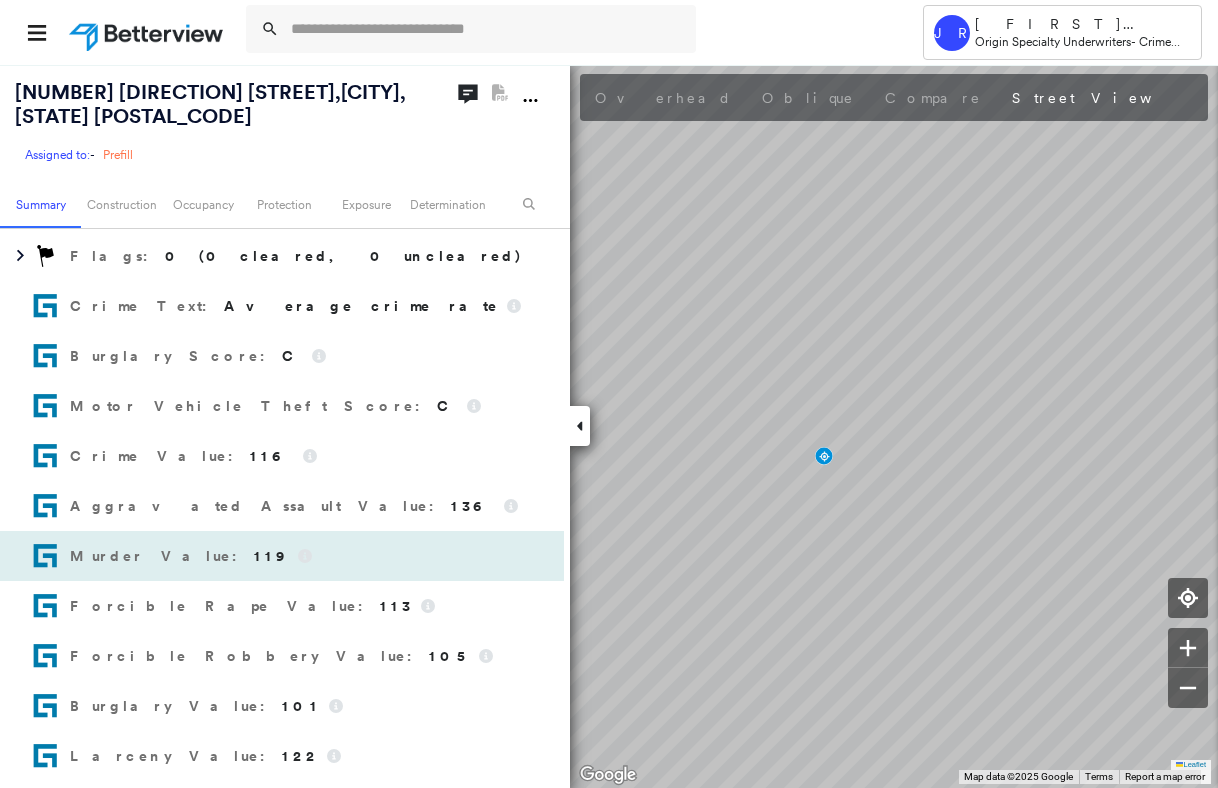 scroll, scrollTop: 500, scrollLeft: 0, axis: vertical 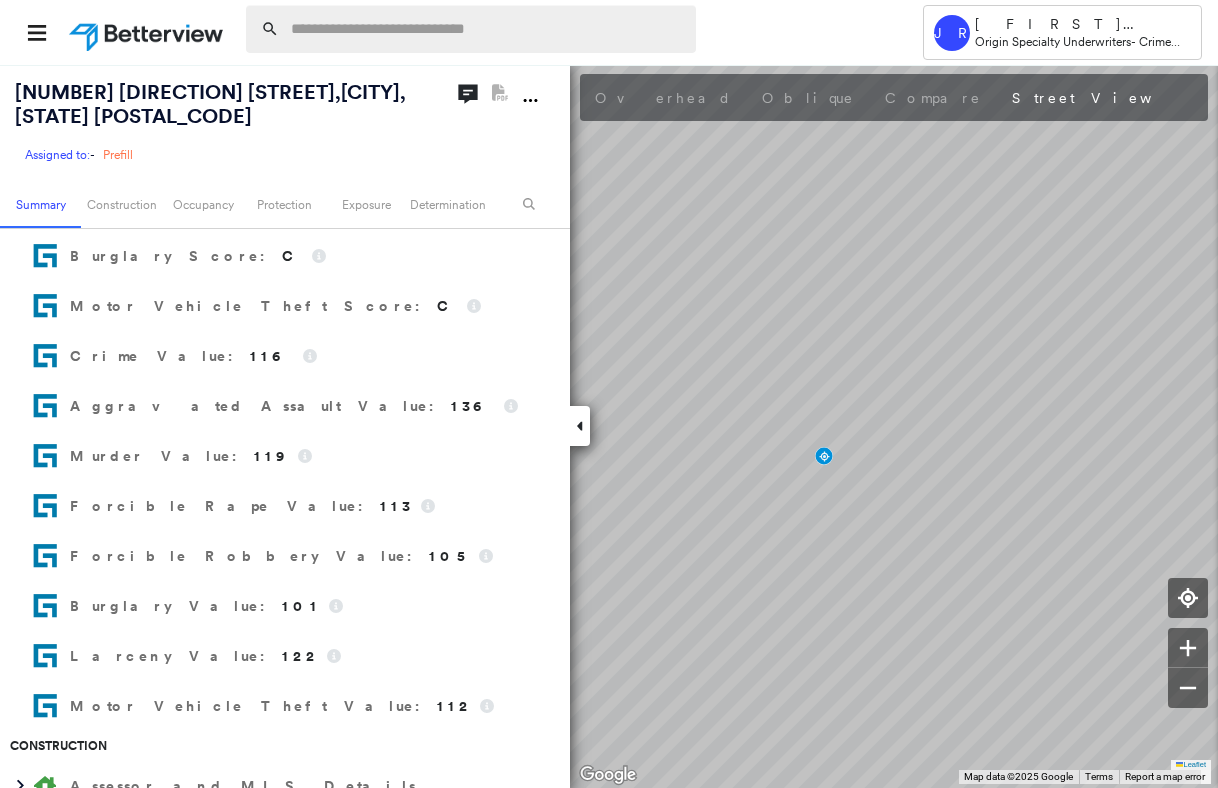 click at bounding box center [487, 29] 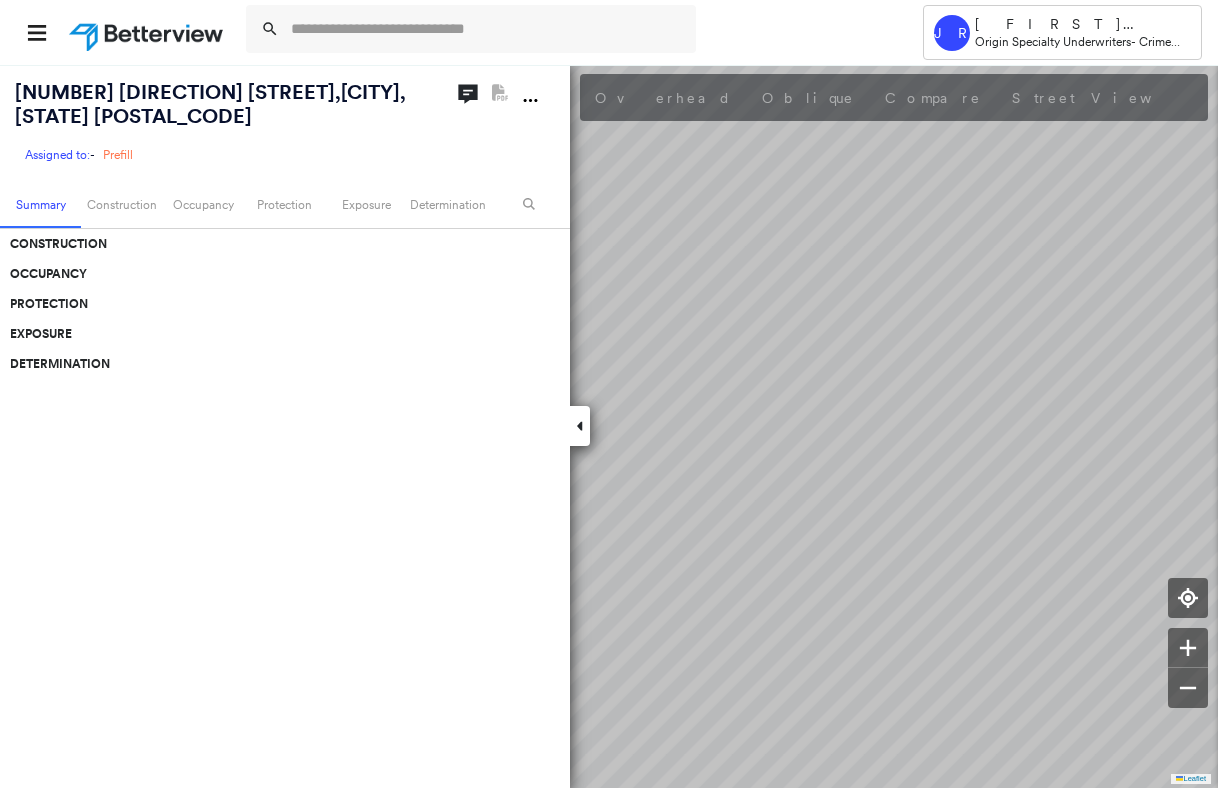 scroll, scrollTop: 0, scrollLeft: 0, axis: both 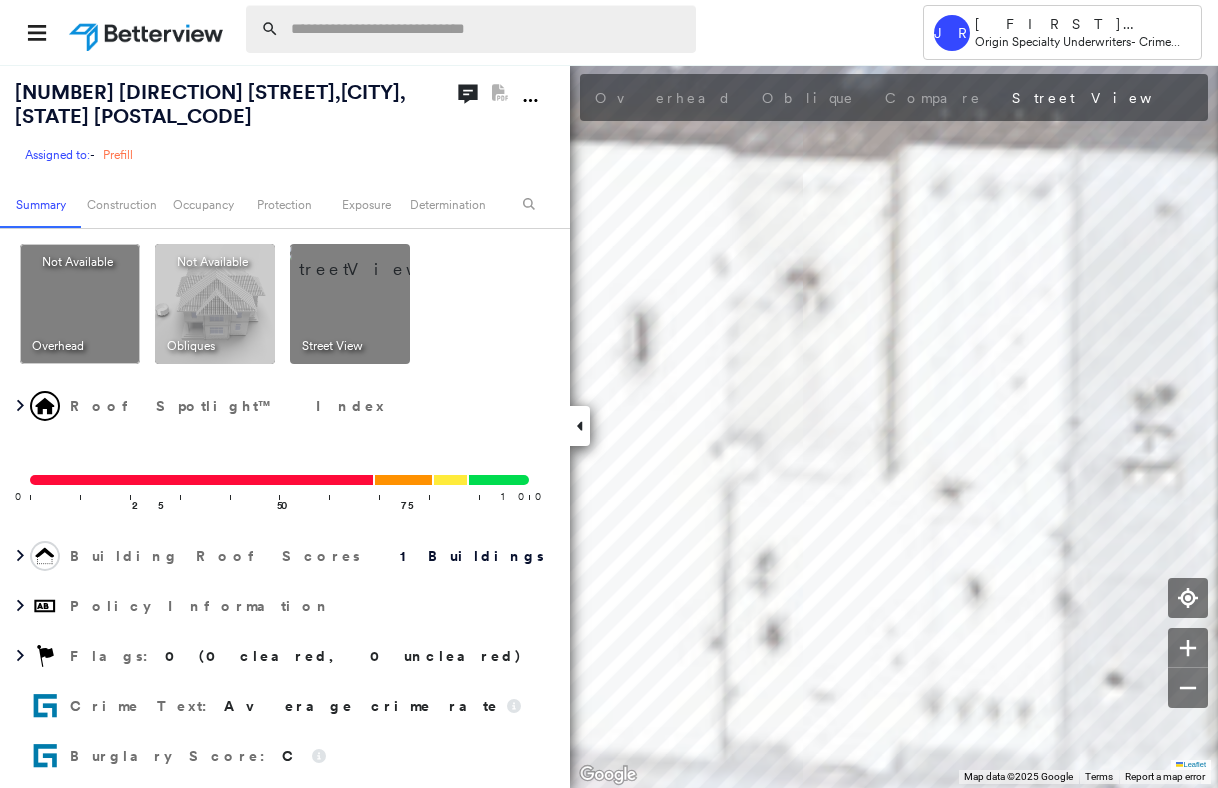 click at bounding box center [487, 29] 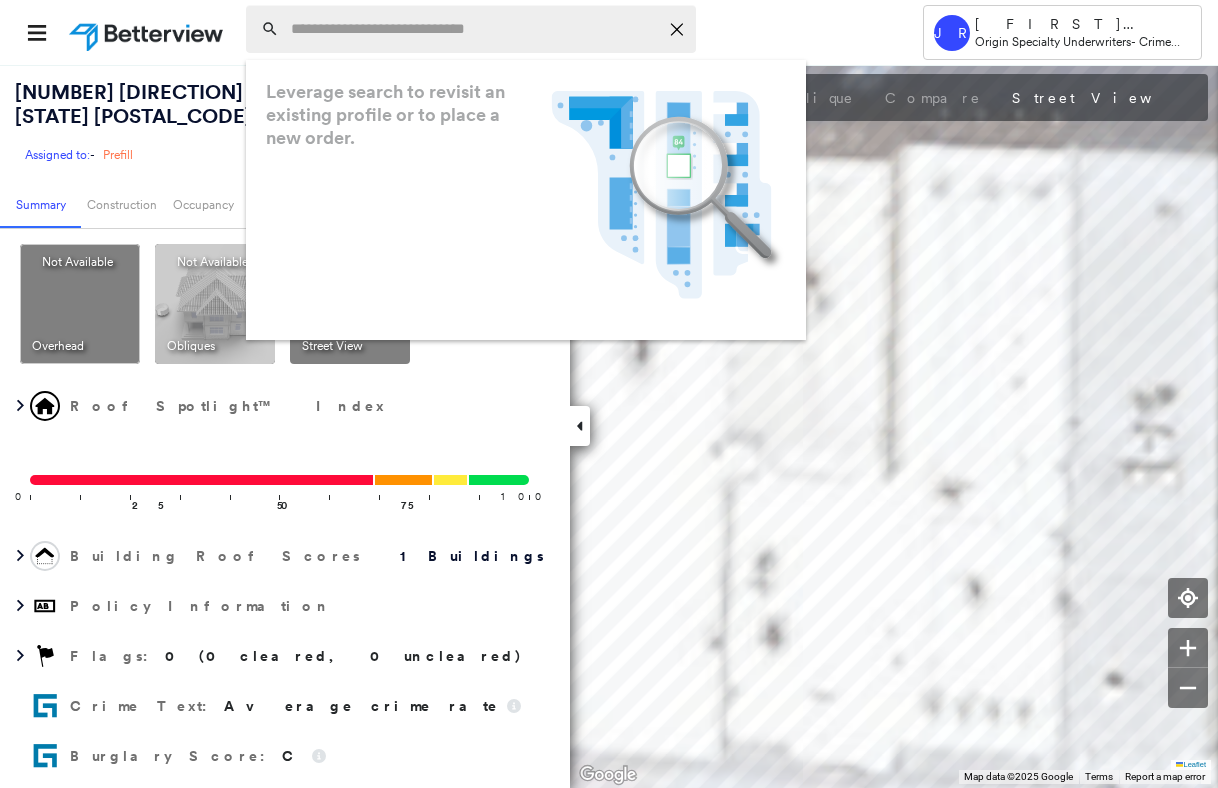 paste on "**********" 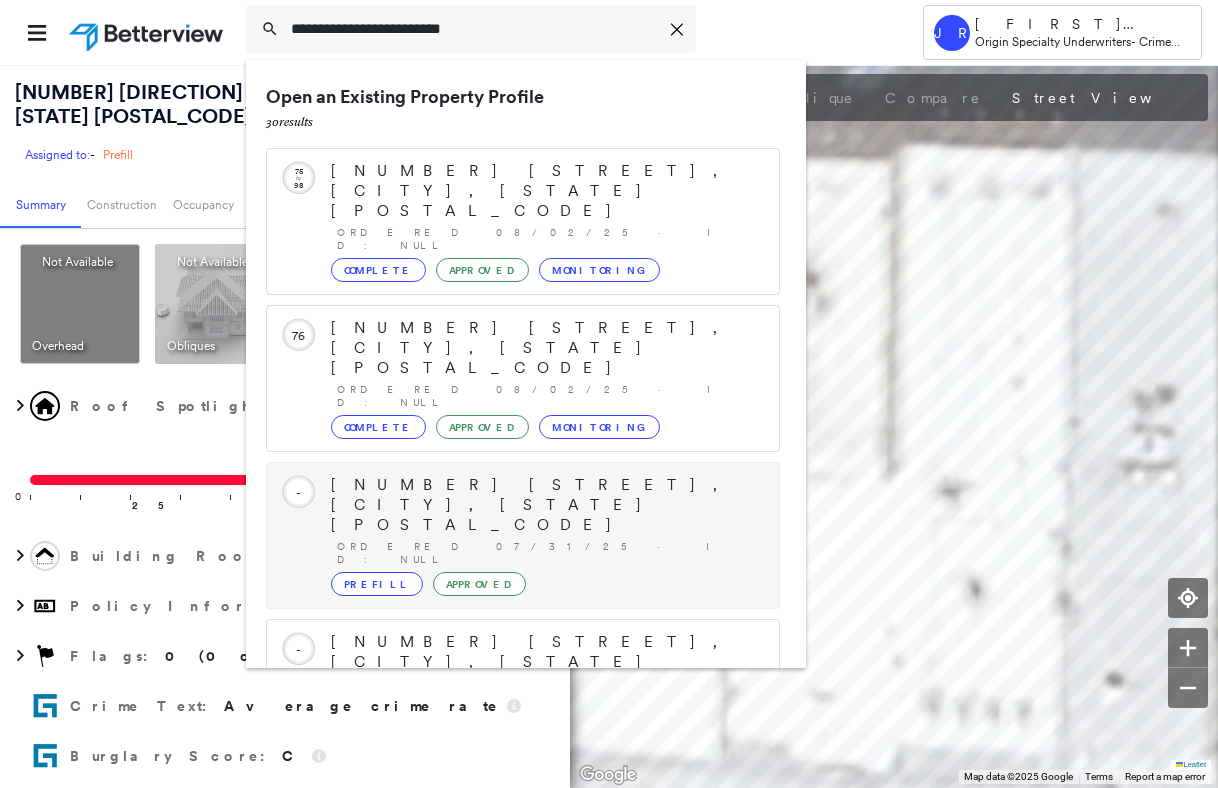 scroll, scrollTop: 258, scrollLeft: 0, axis: vertical 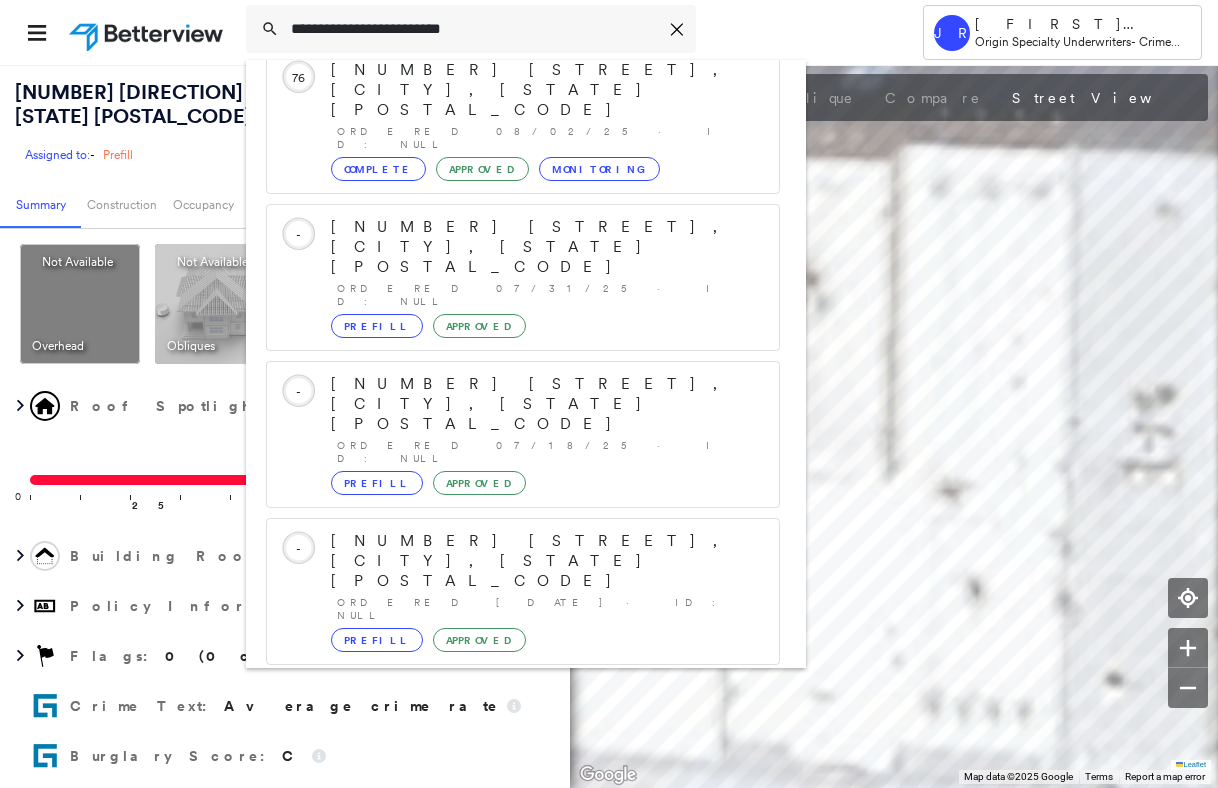 type on "**********" 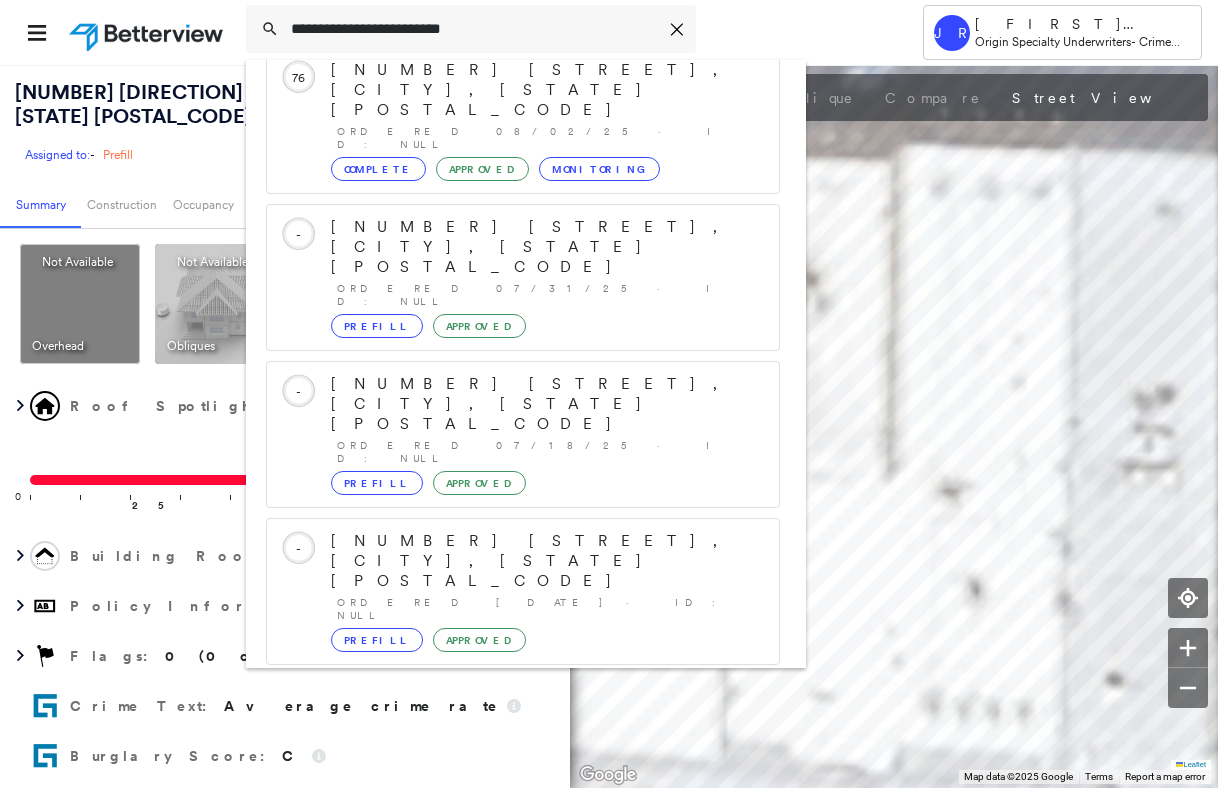 click 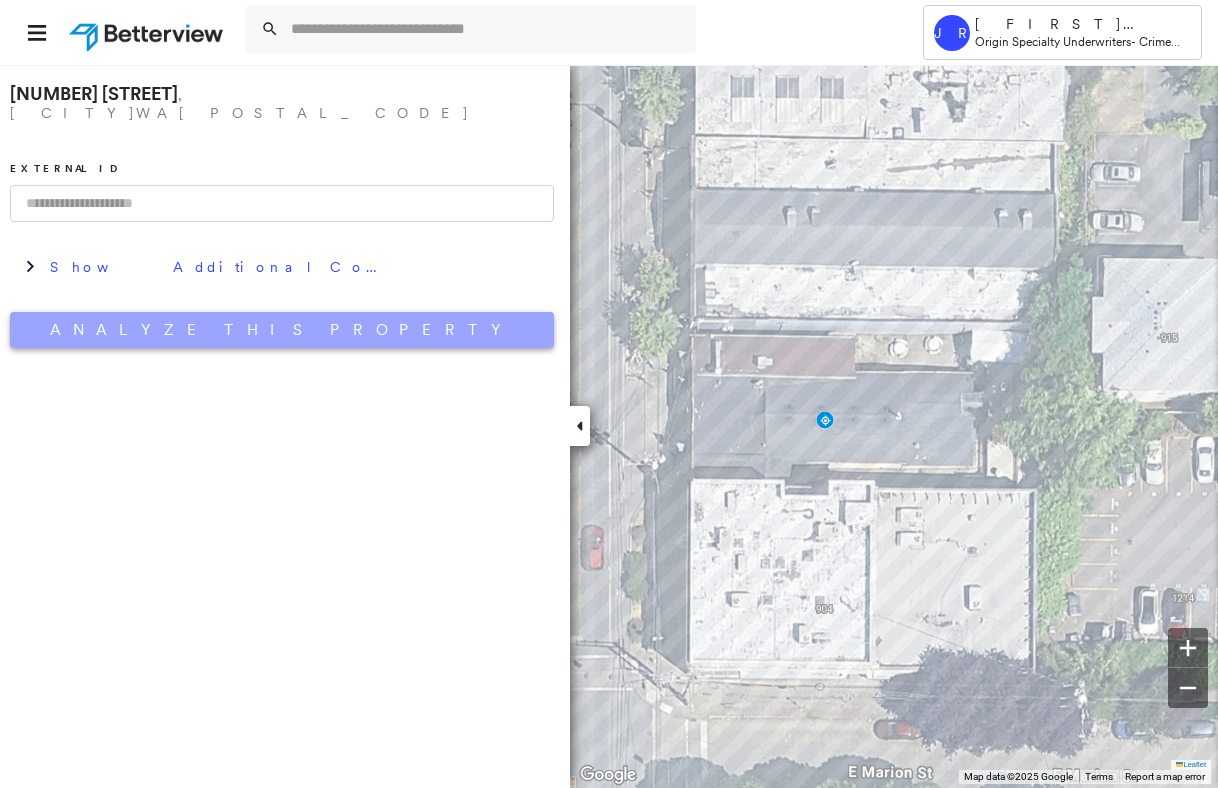 click on "Analyze This Property" at bounding box center [282, 330] 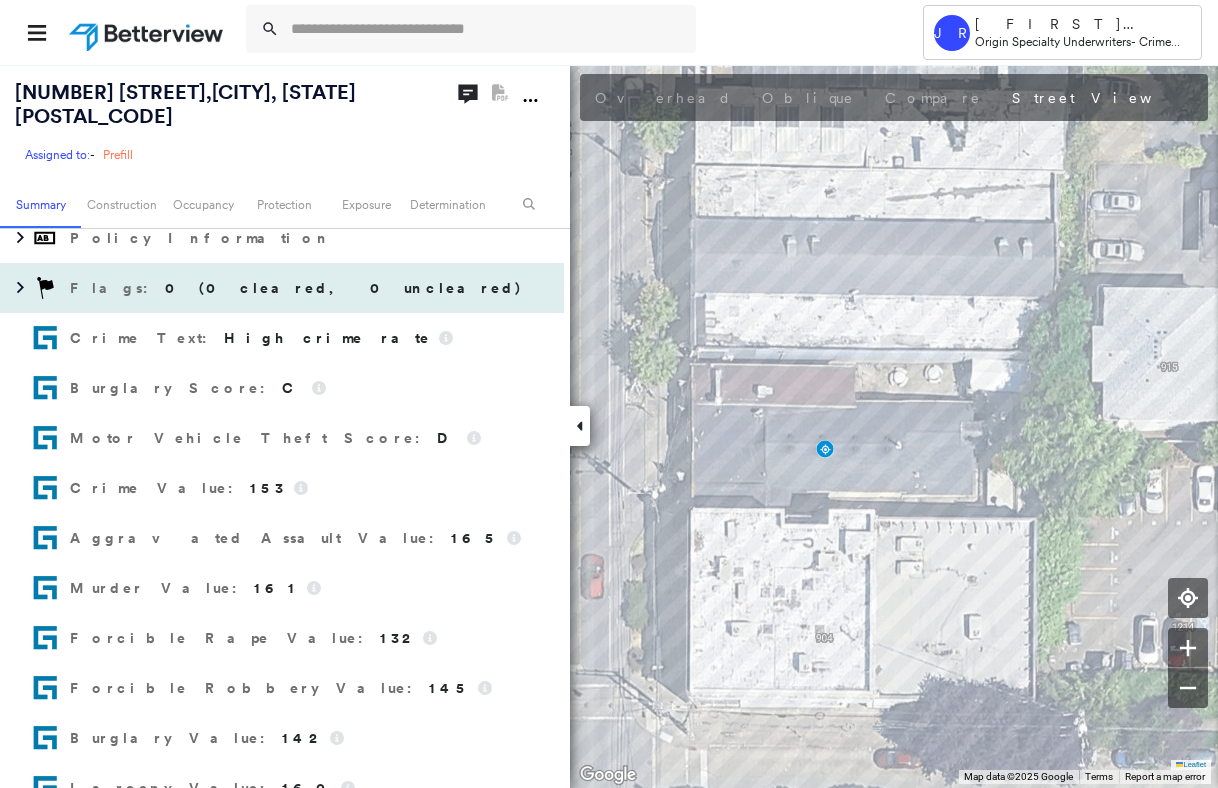 scroll, scrollTop: 400, scrollLeft: 0, axis: vertical 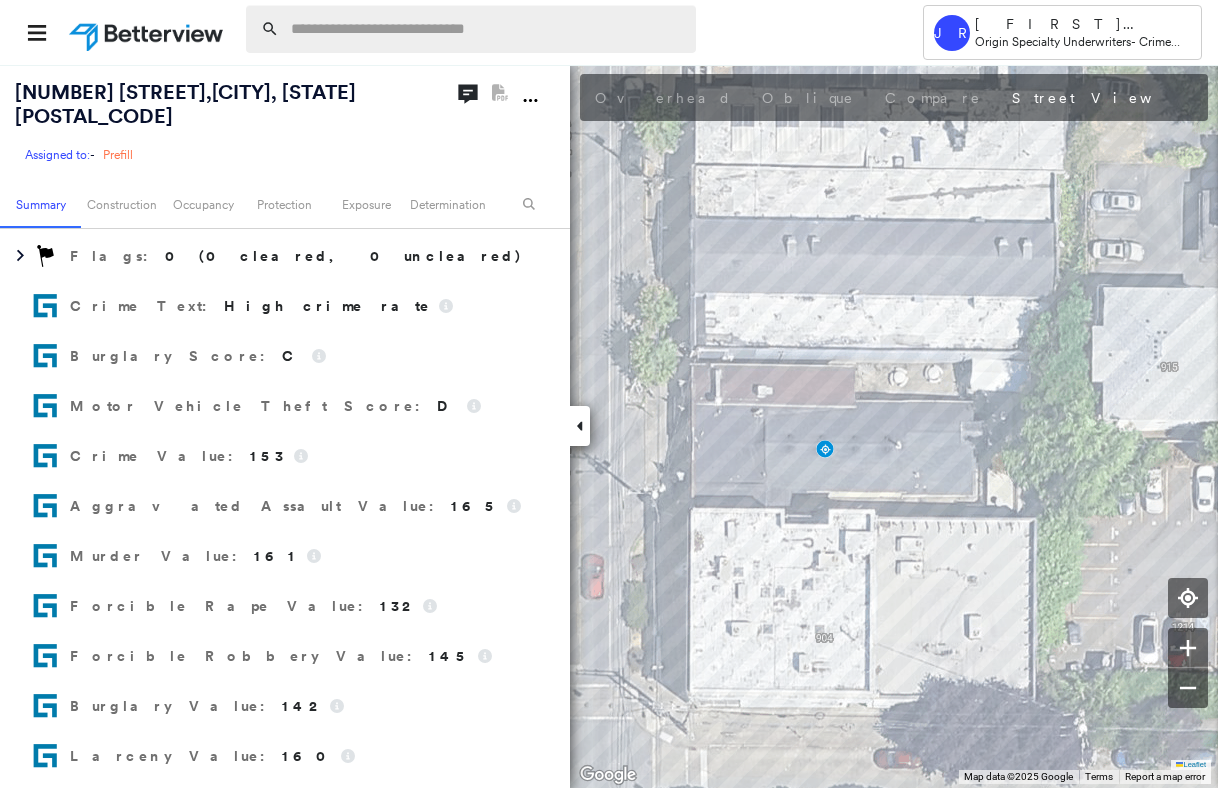 click at bounding box center (487, 29) 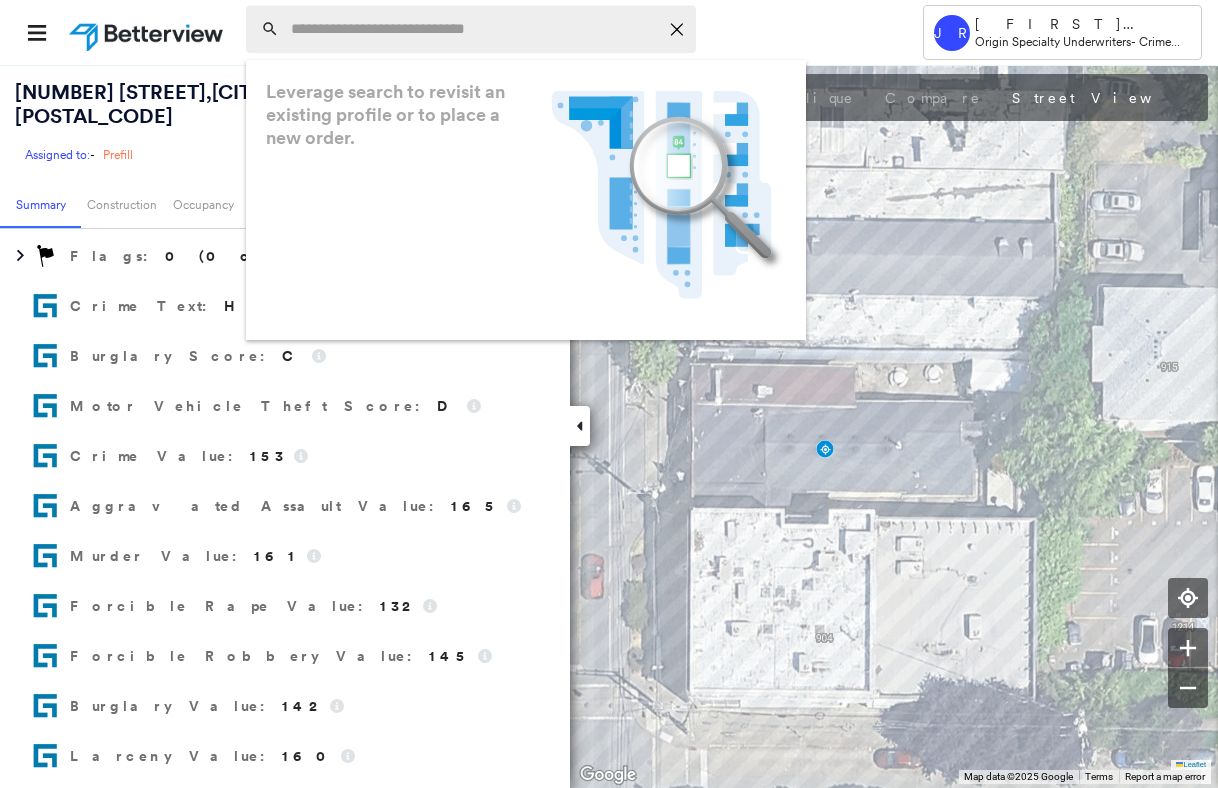 paste on "**********" 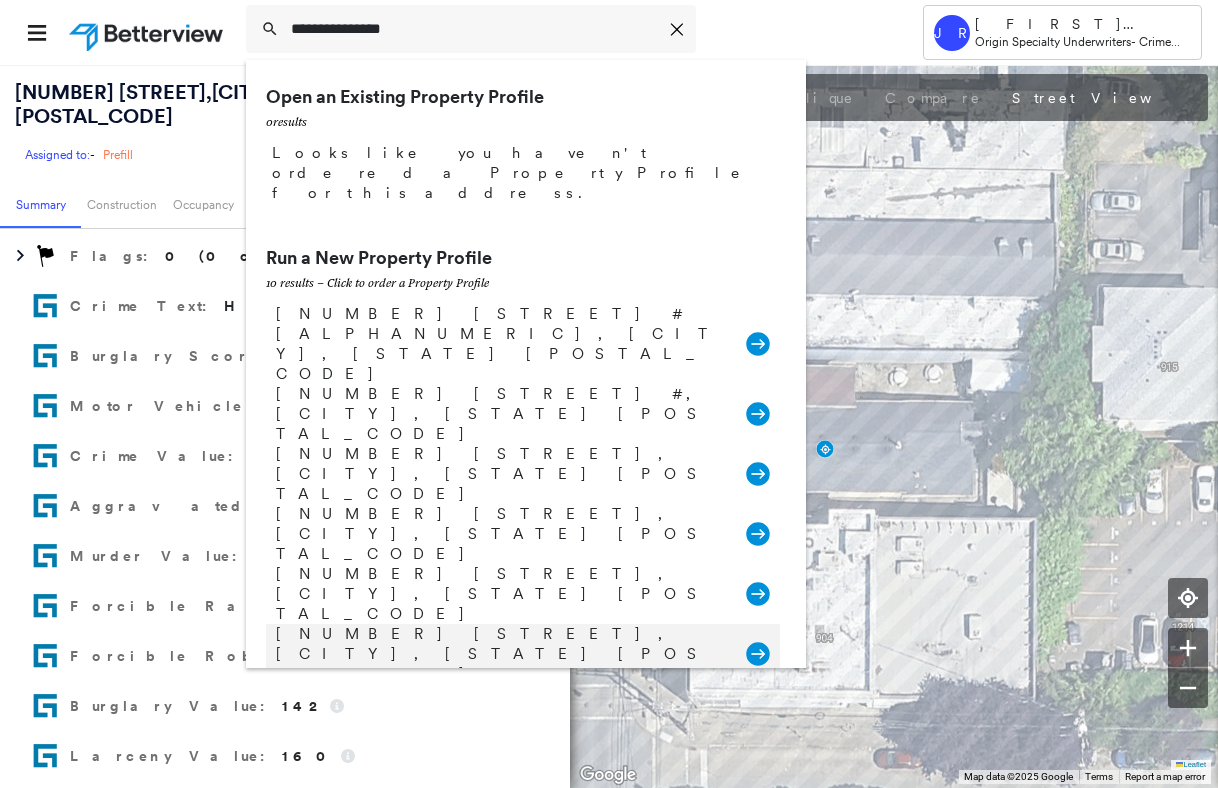type on "**********" 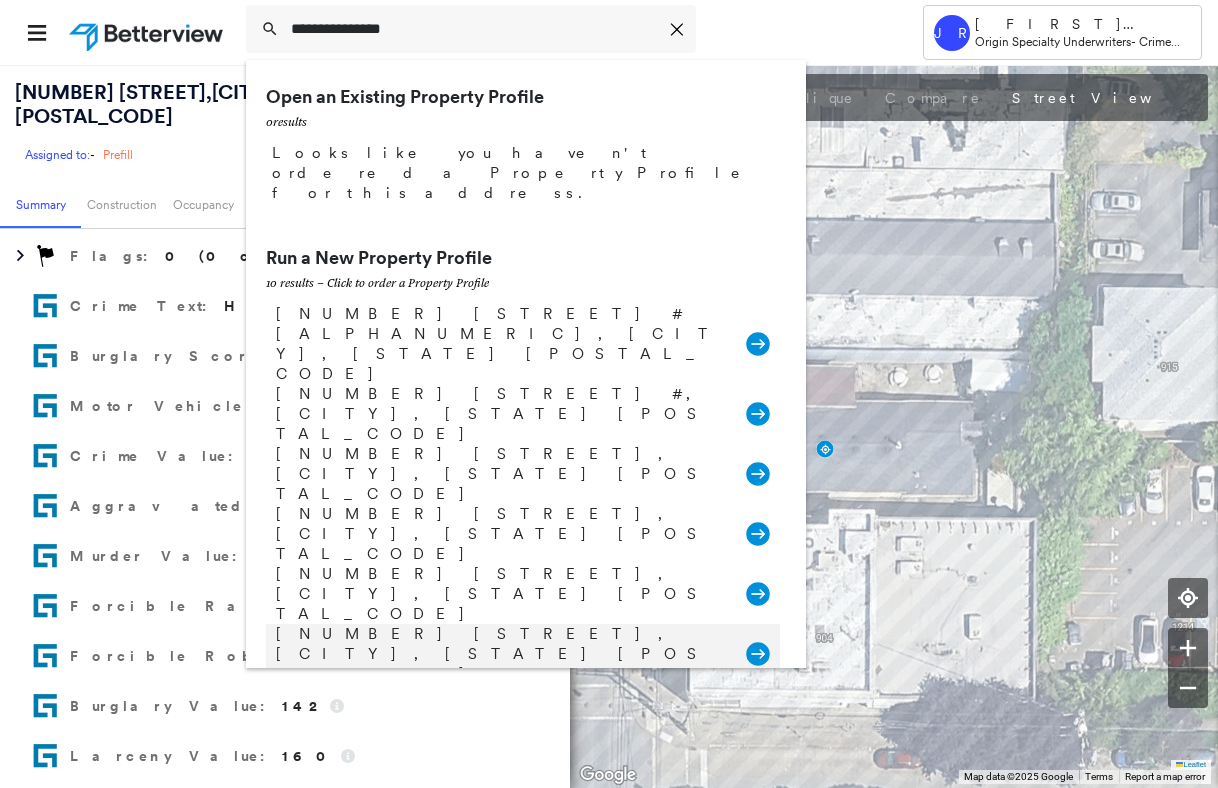 click 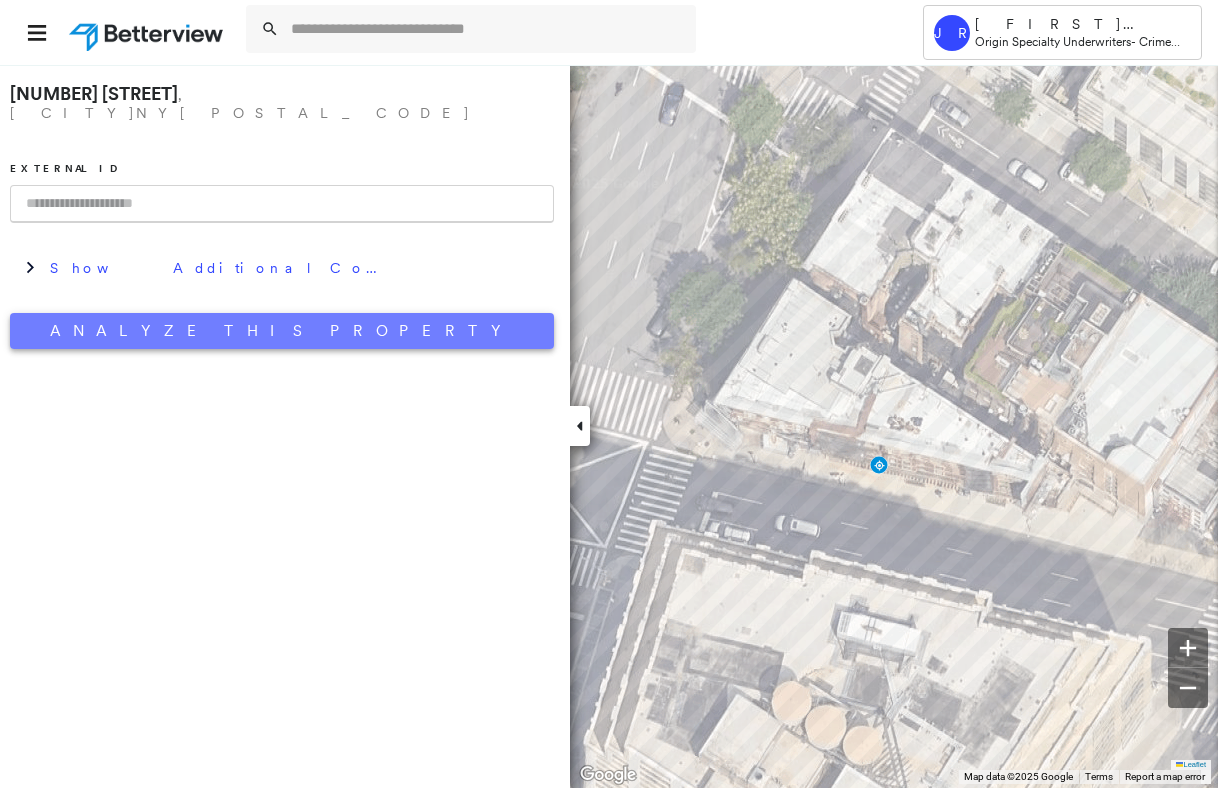 click on "Analyze This Property" at bounding box center (282, 331) 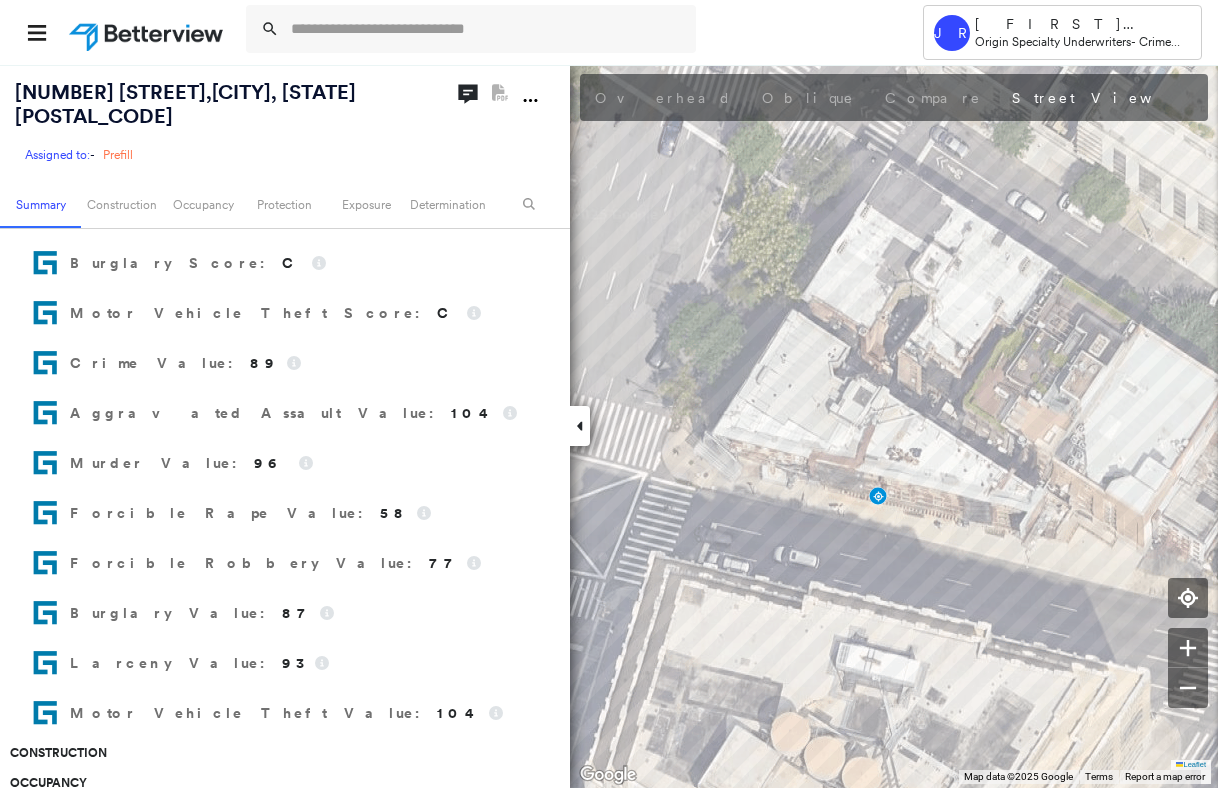 scroll, scrollTop: 500, scrollLeft: 0, axis: vertical 